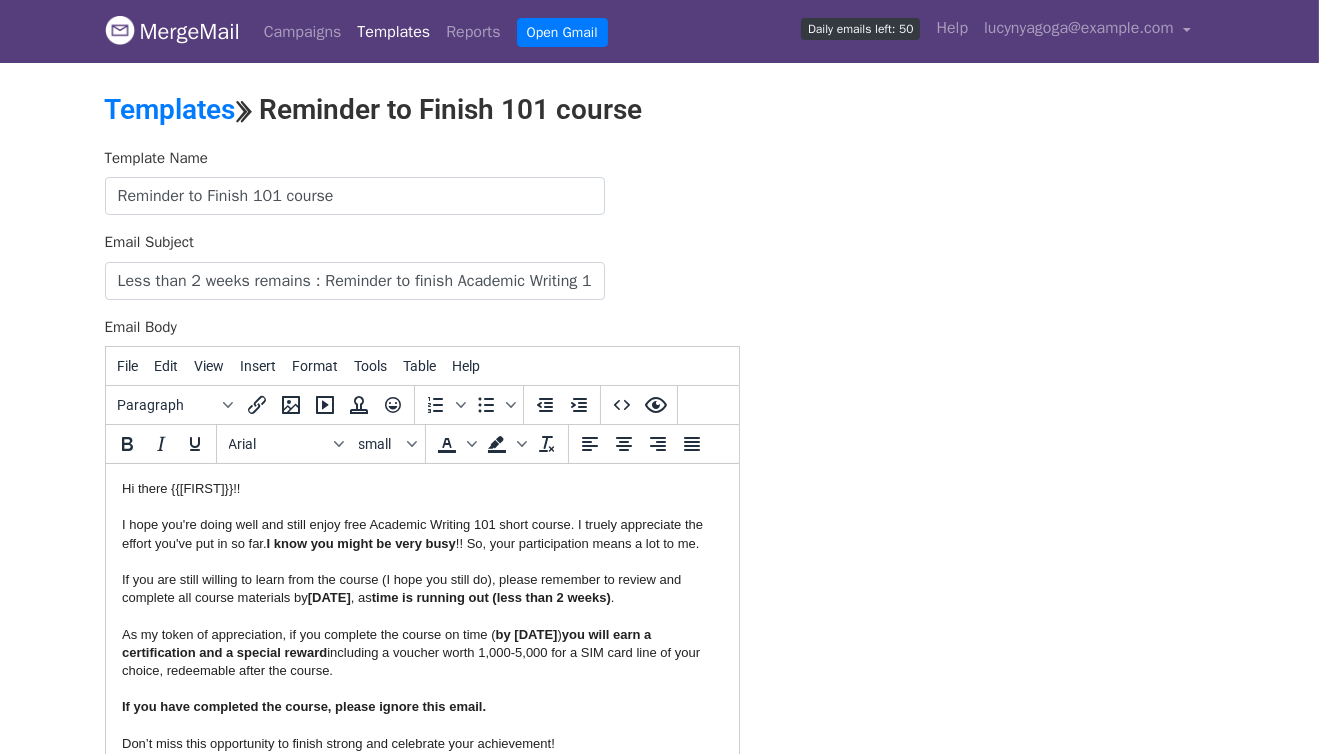 scroll, scrollTop: 0, scrollLeft: 0, axis: both 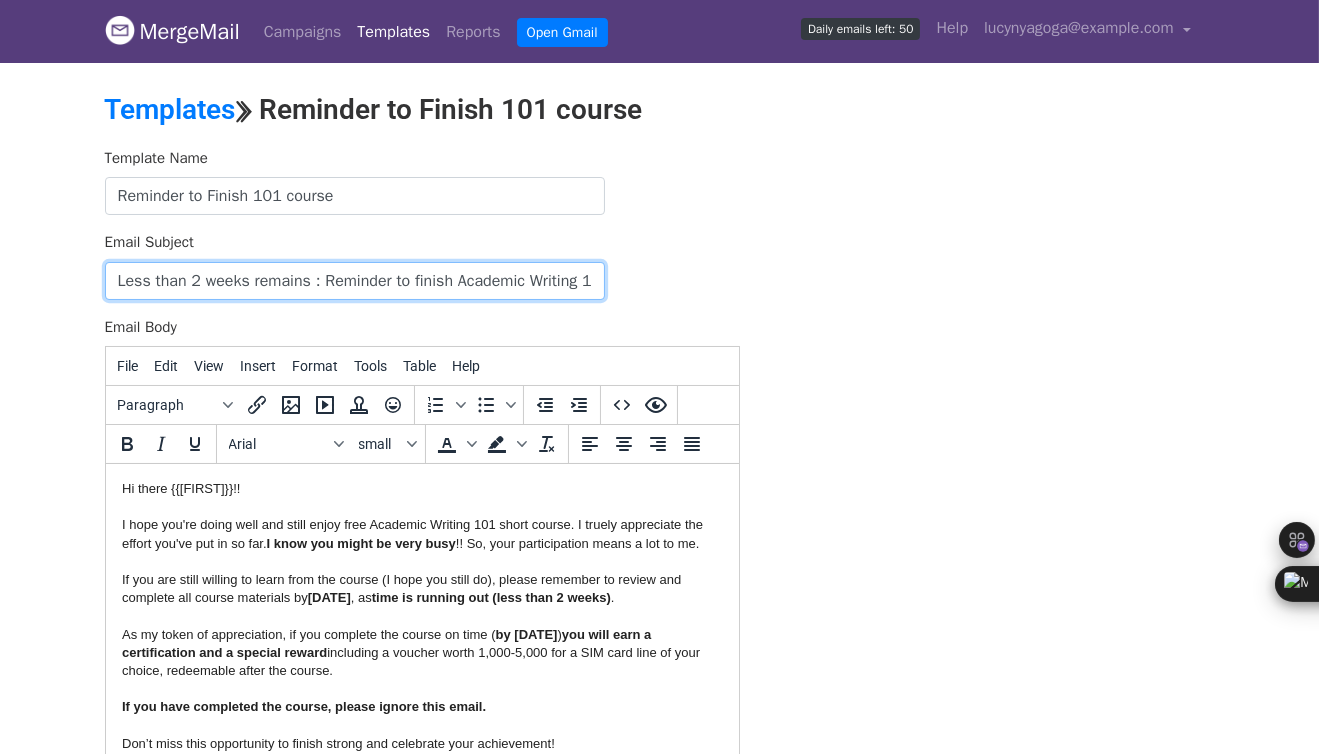 drag, startPoint x: 251, startPoint y: 280, endPoint x: 191, endPoint y: 280, distance: 60 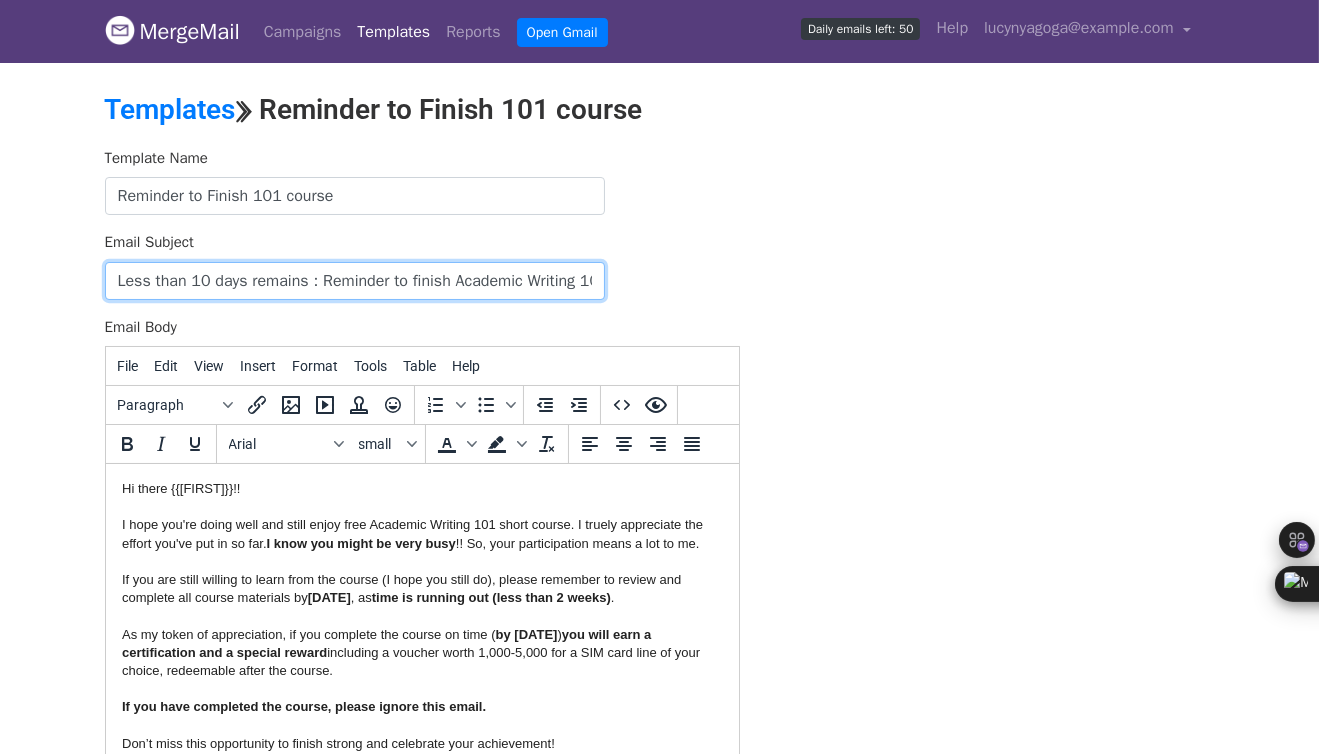type on "Less than 10 days remains : Reminder to finish Academic Writing 101 course" 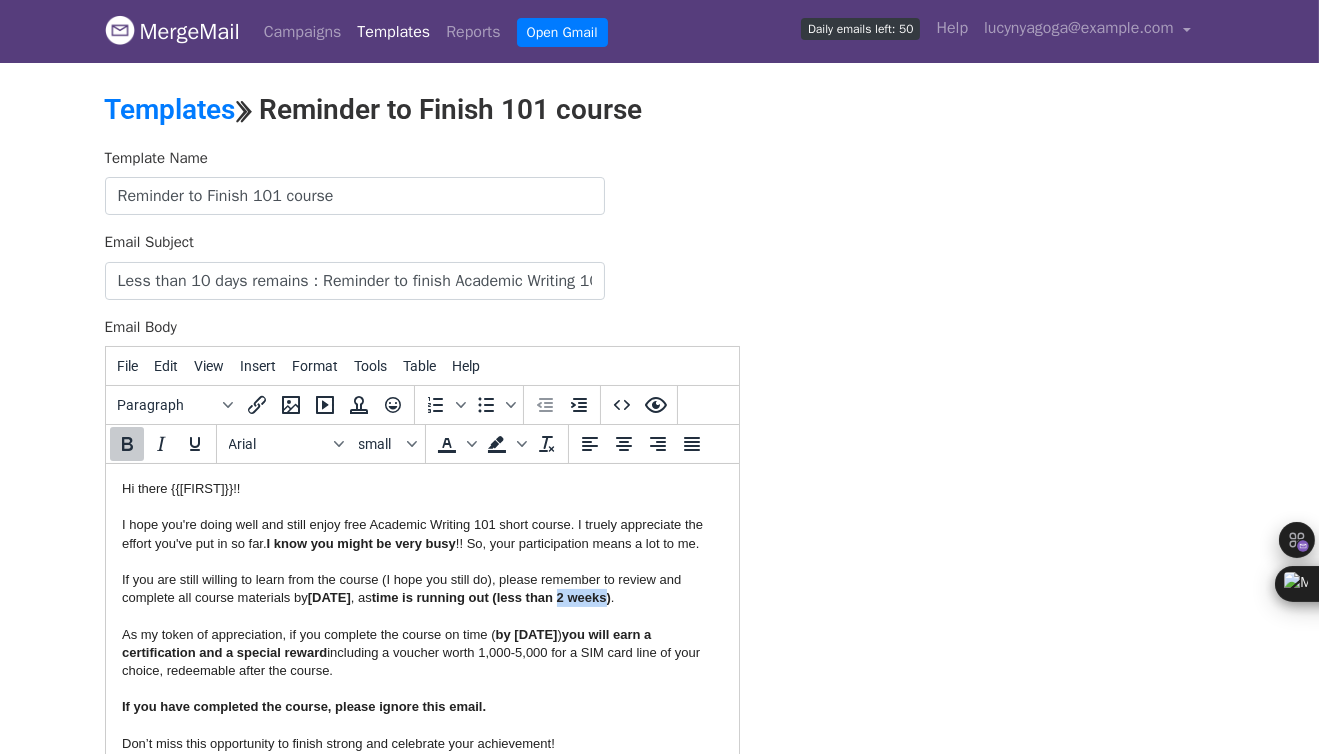 drag, startPoint x: 657, startPoint y: 600, endPoint x: 610, endPoint y: 591, distance: 47.853943 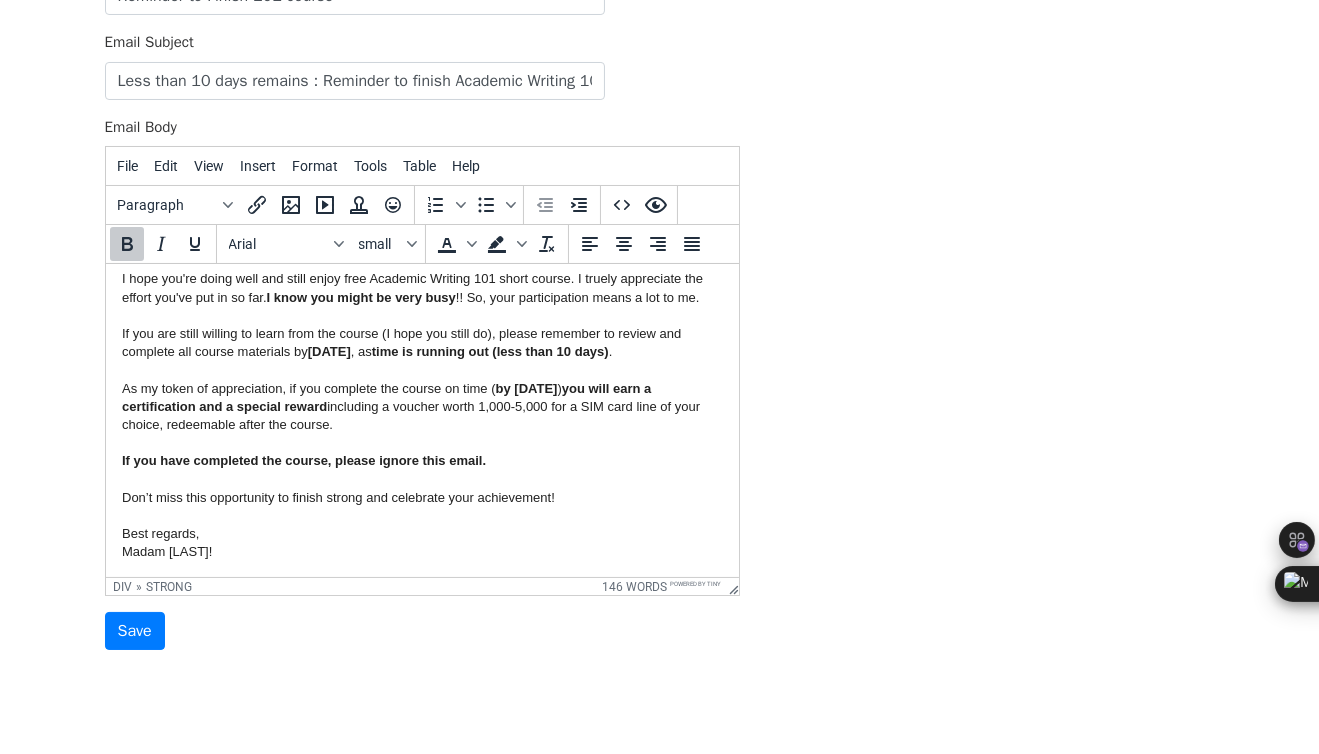 scroll, scrollTop: 0, scrollLeft: 0, axis: both 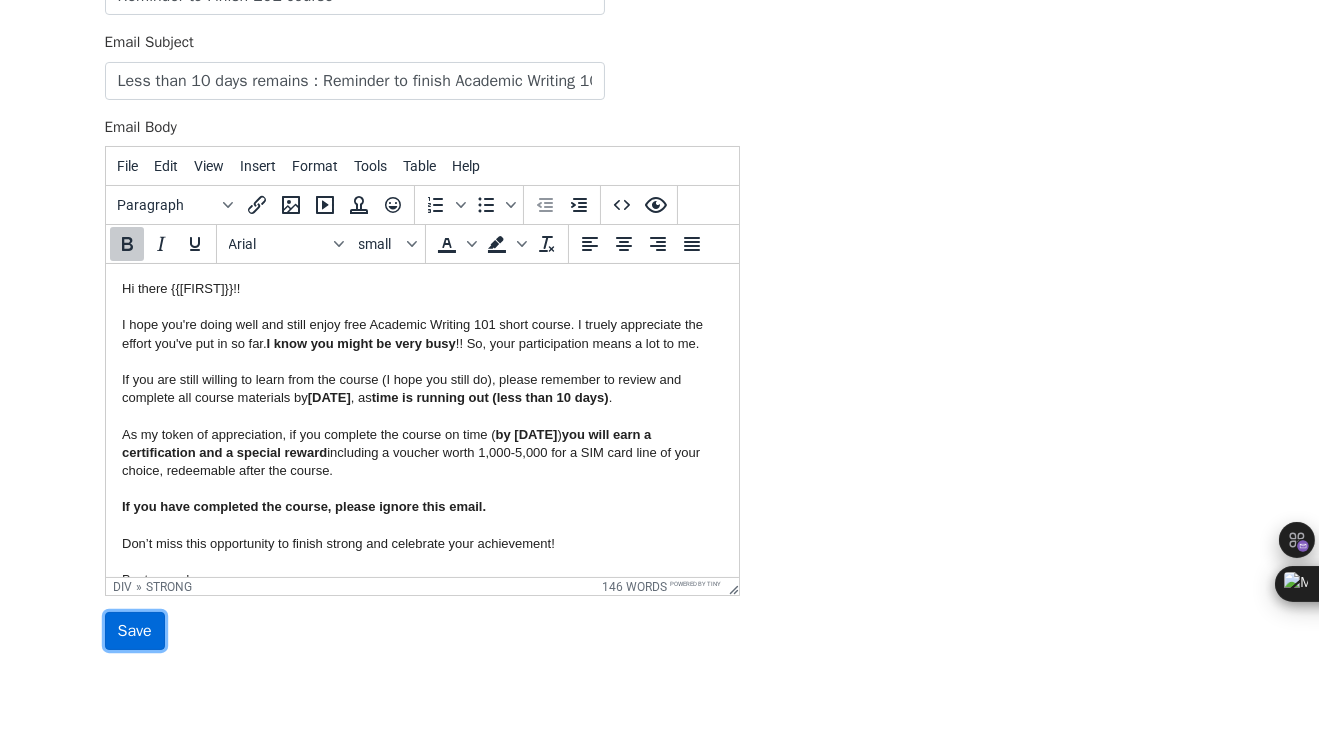 click on "Save" at bounding box center (135, 631) 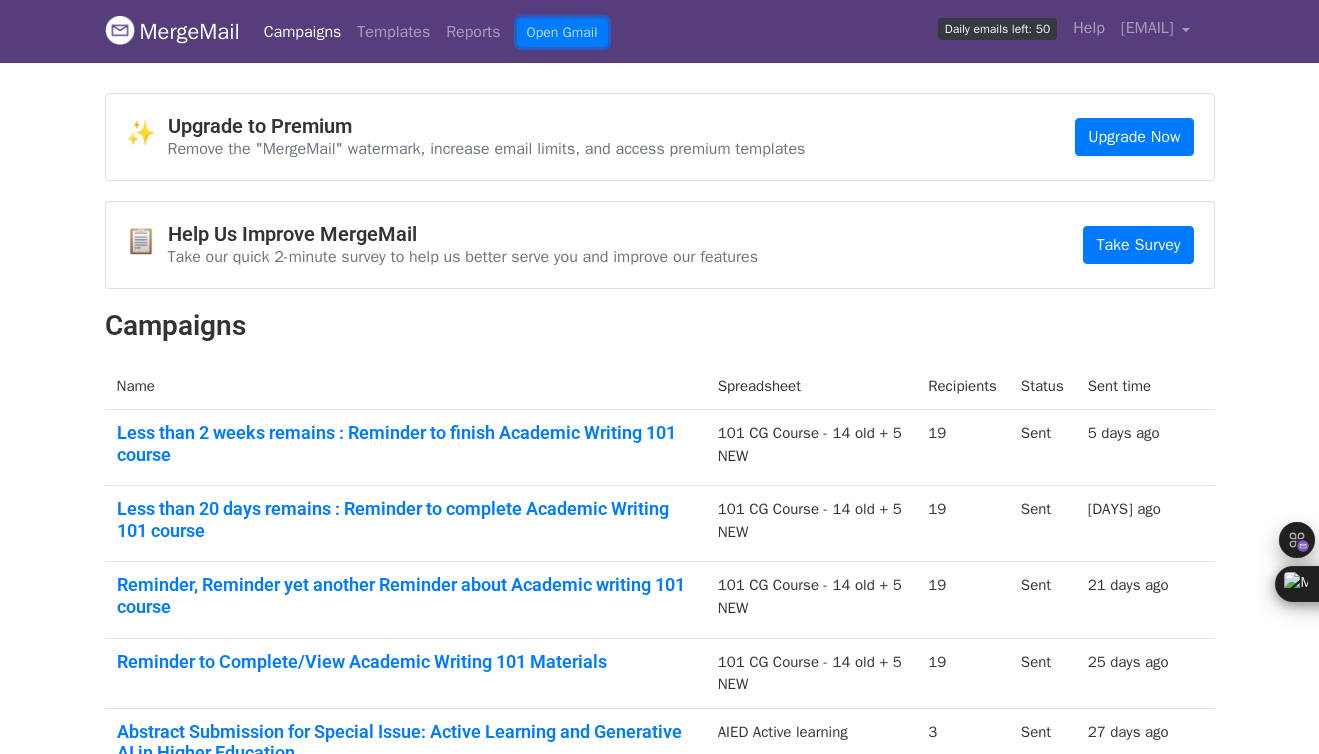 scroll, scrollTop: 0, scrollLeft: 0, axis: both 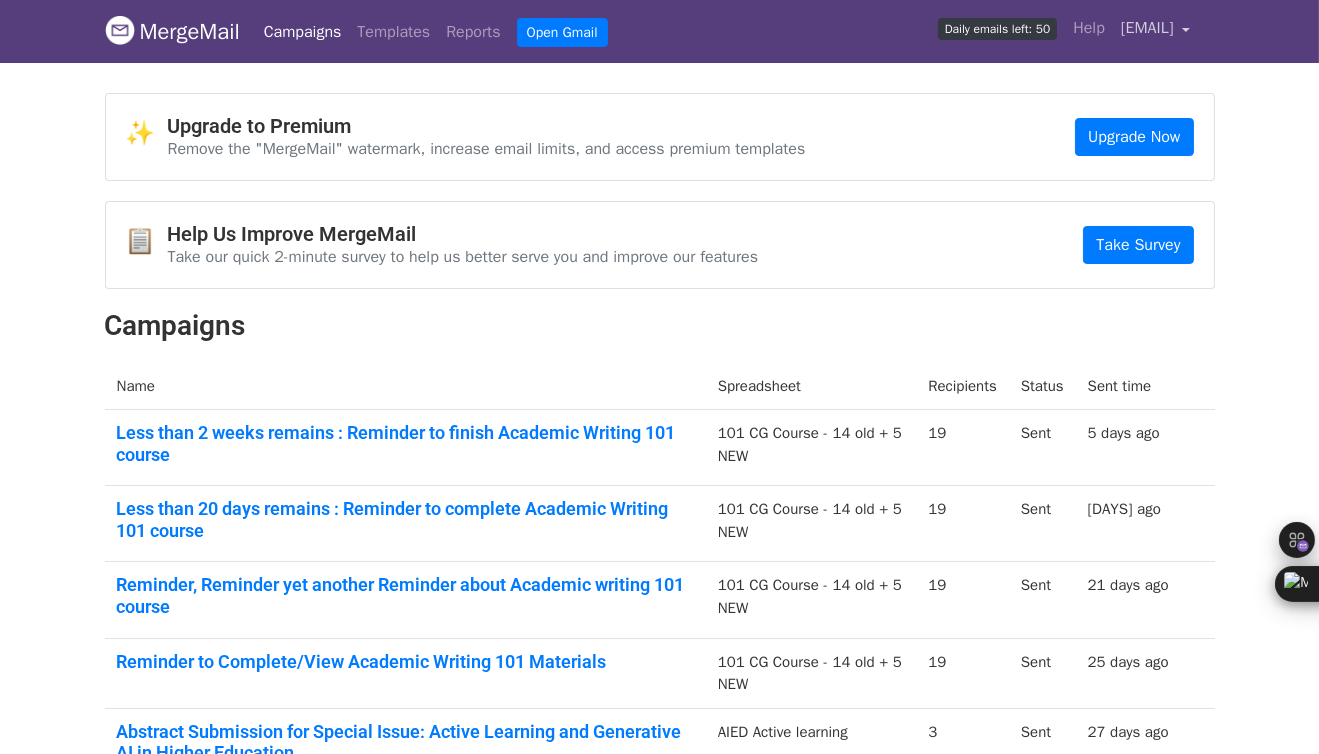 click on "lucynyagoga@example.com" at bounding box center [1147, 28] 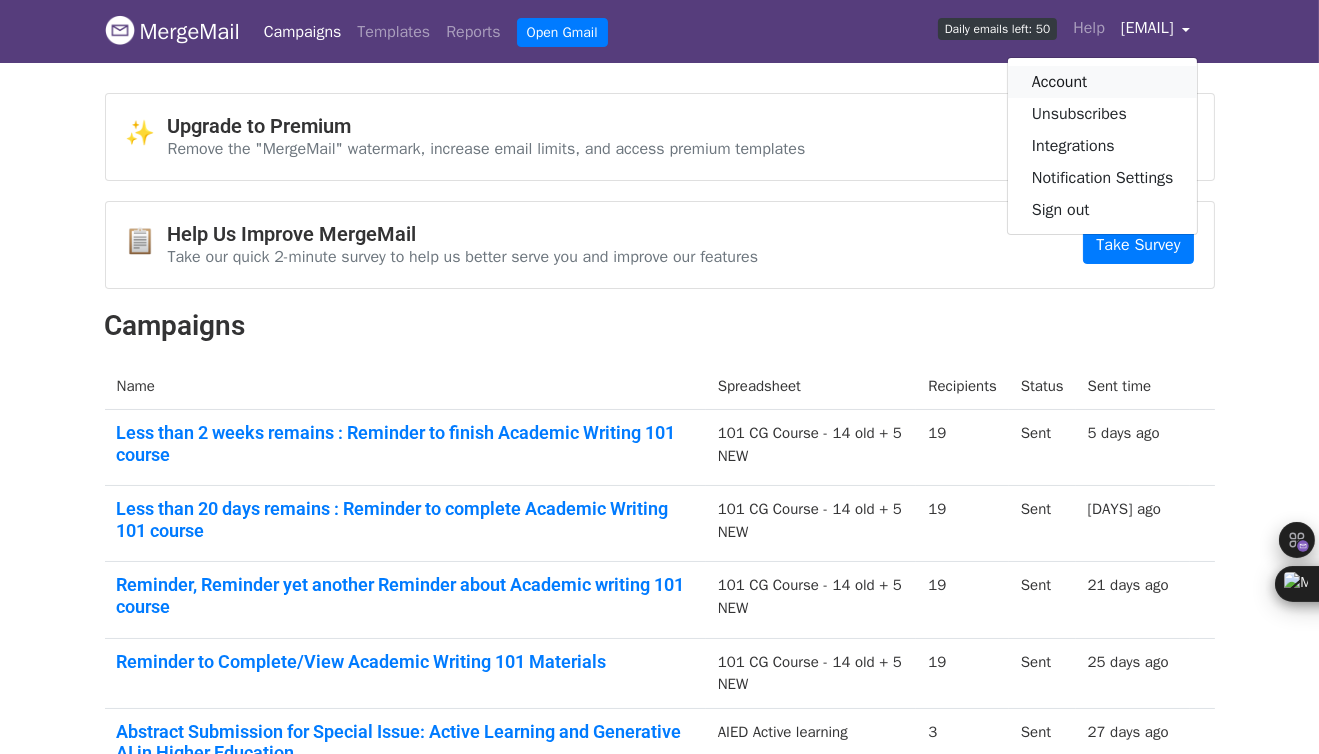 click on "Account" at bounding box center (1103, 82) 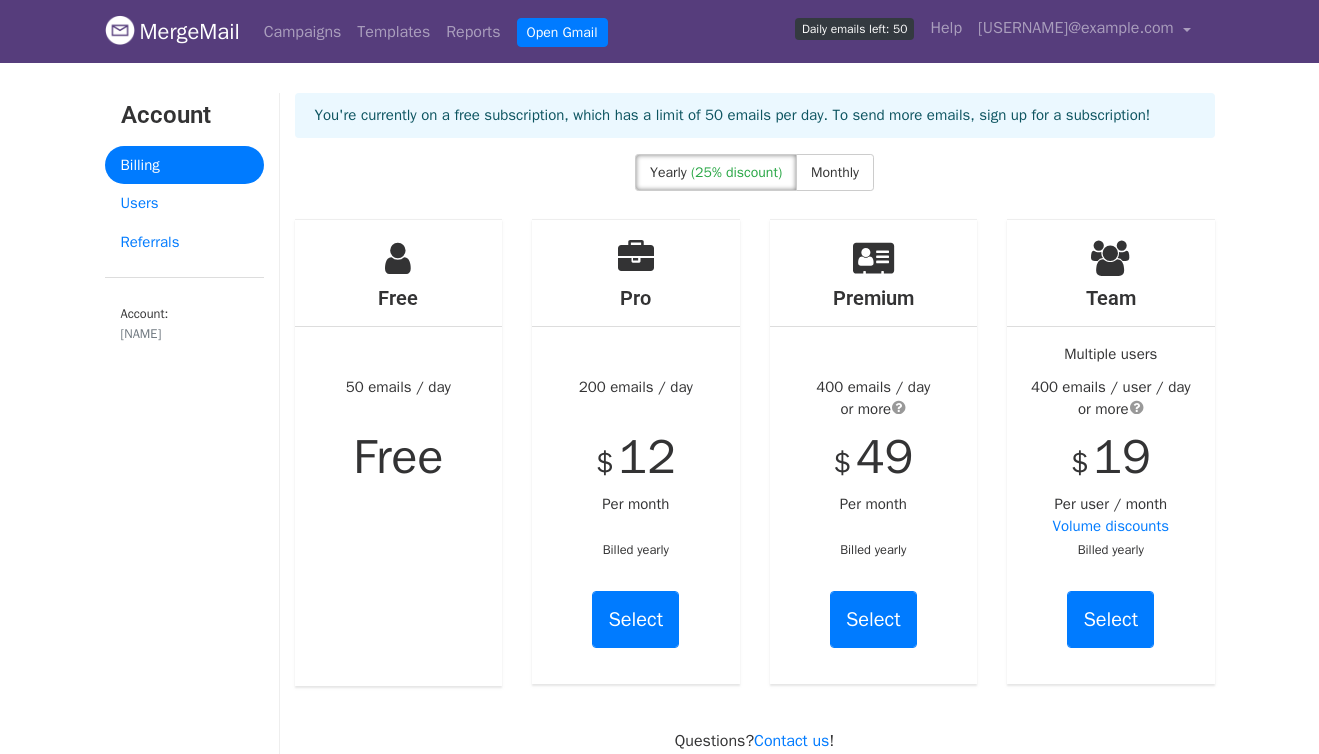 scroll, scrollTop: 0, scrollLeft: 0, axis: both 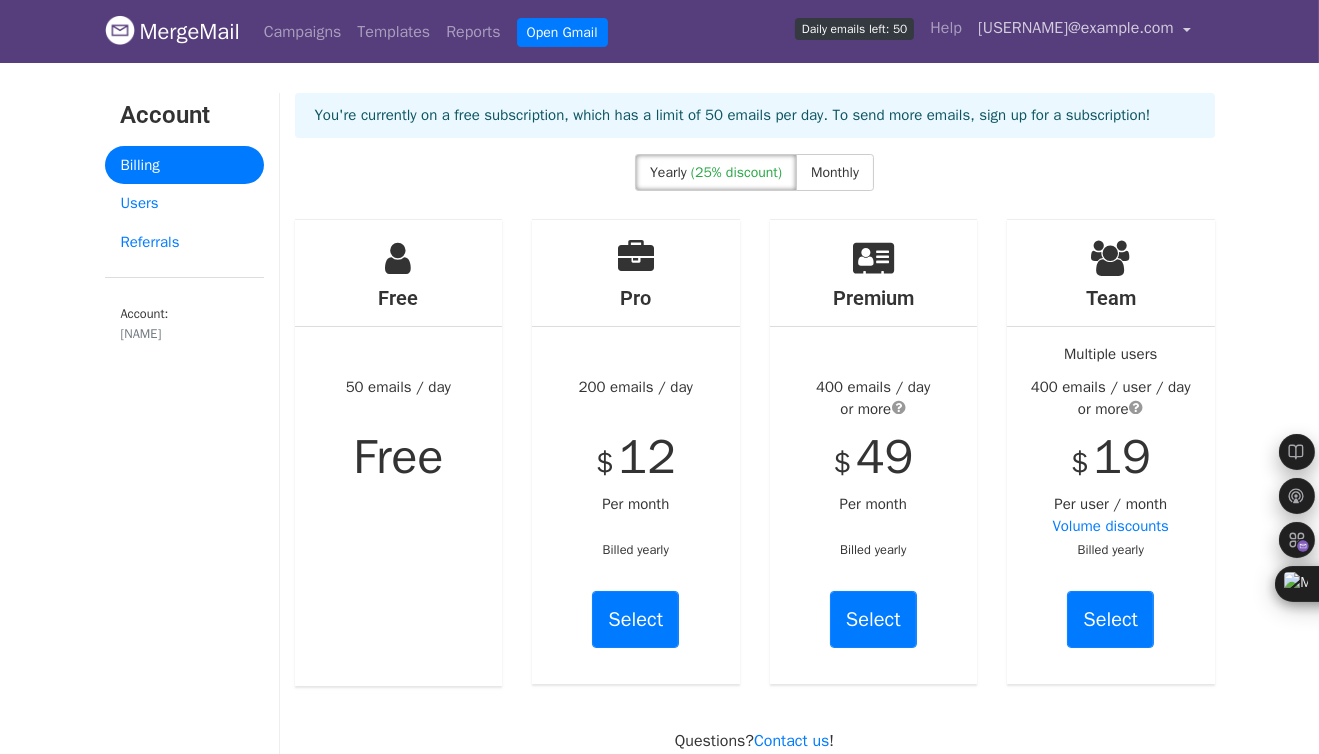 click on "[EMAIL]" at bounding box center (1076, 28) 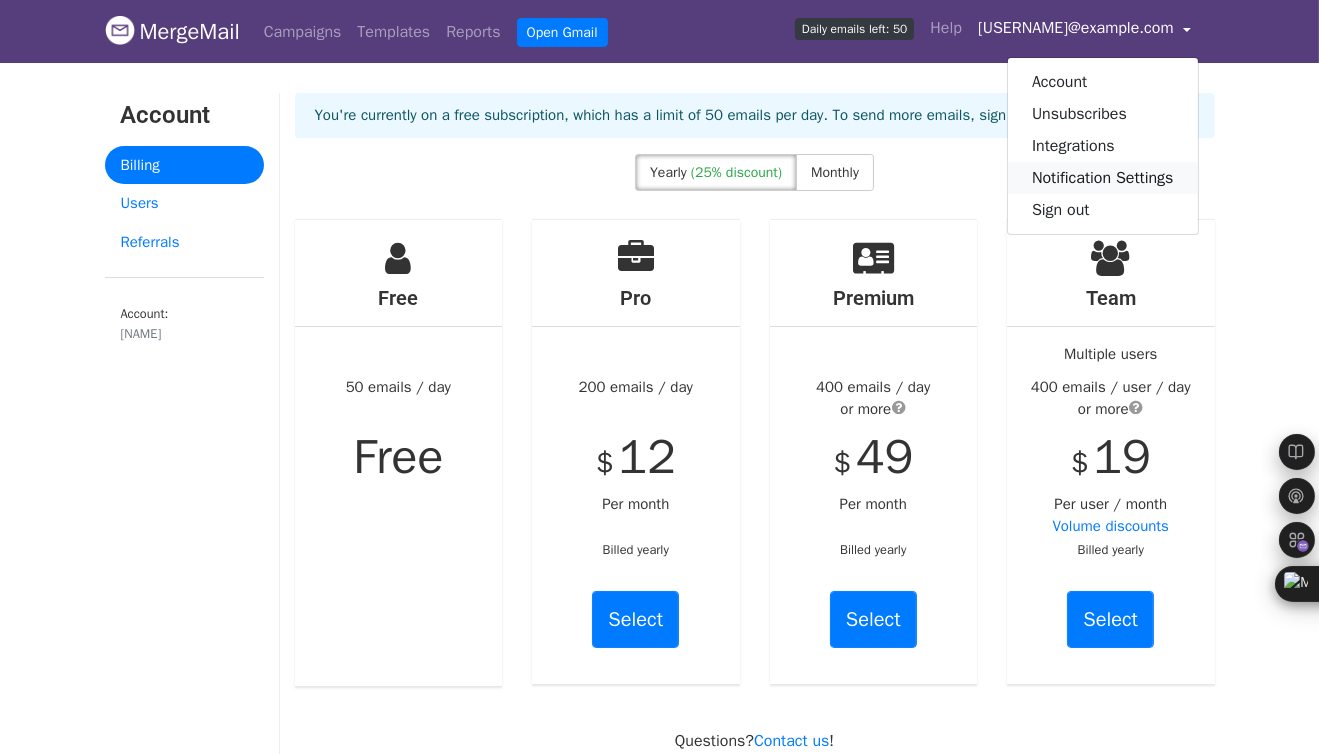 click on "Notification Settings" at bounding box center (1103, 178) 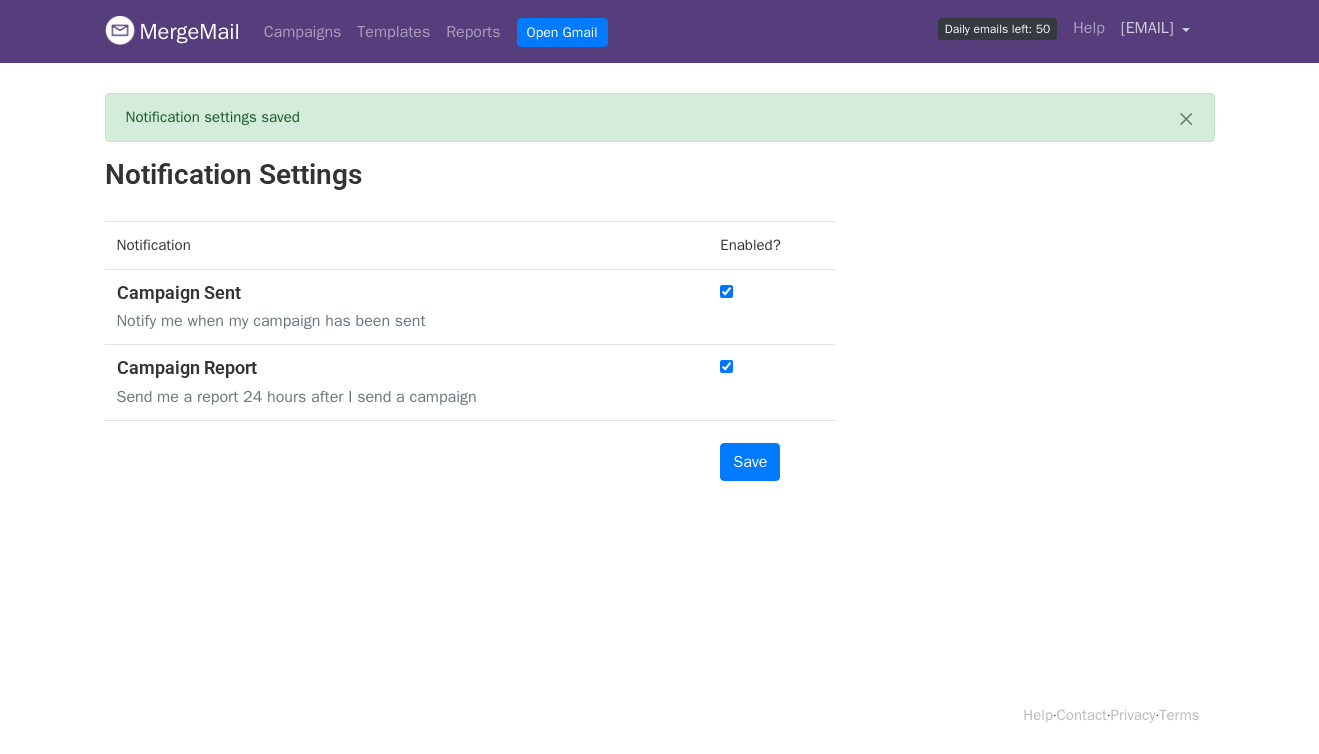 scroll, scrollTop: 0, scrollLeft: 0, axis: both 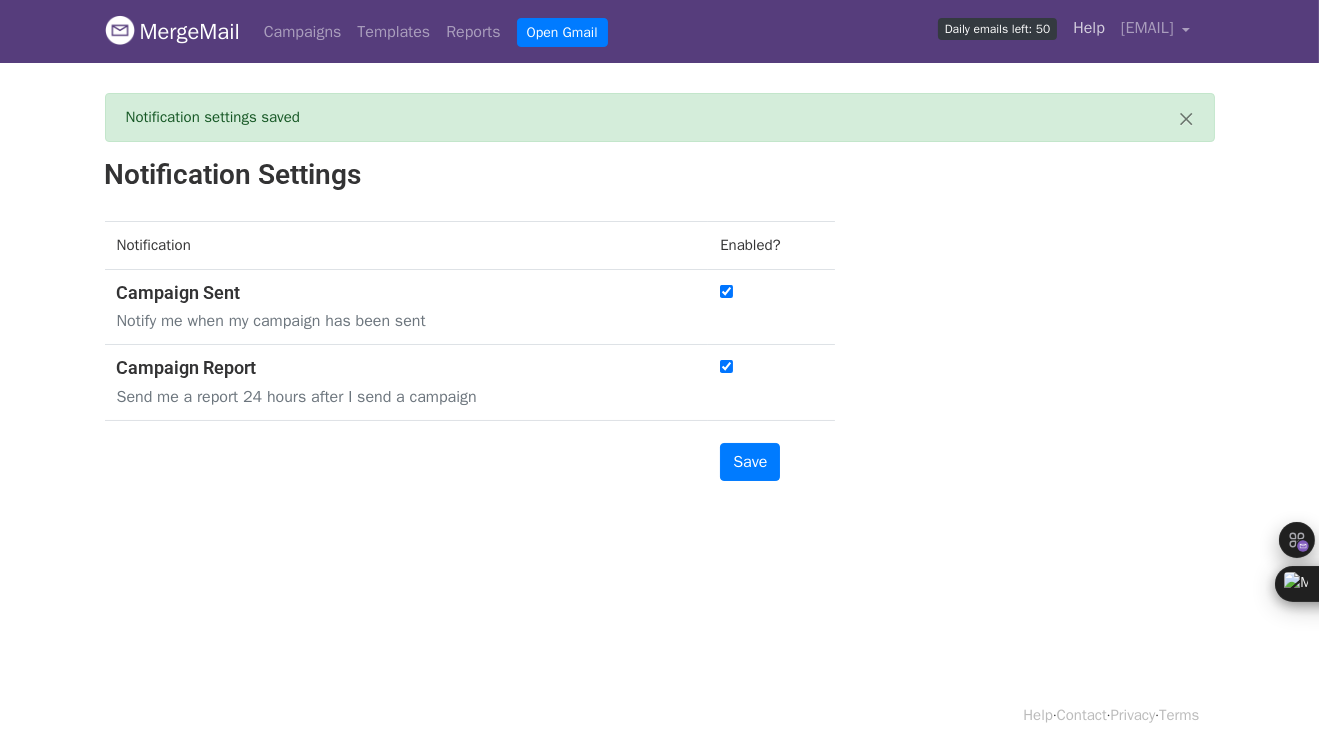 click on "Help" at bounding box center [1089, 28] 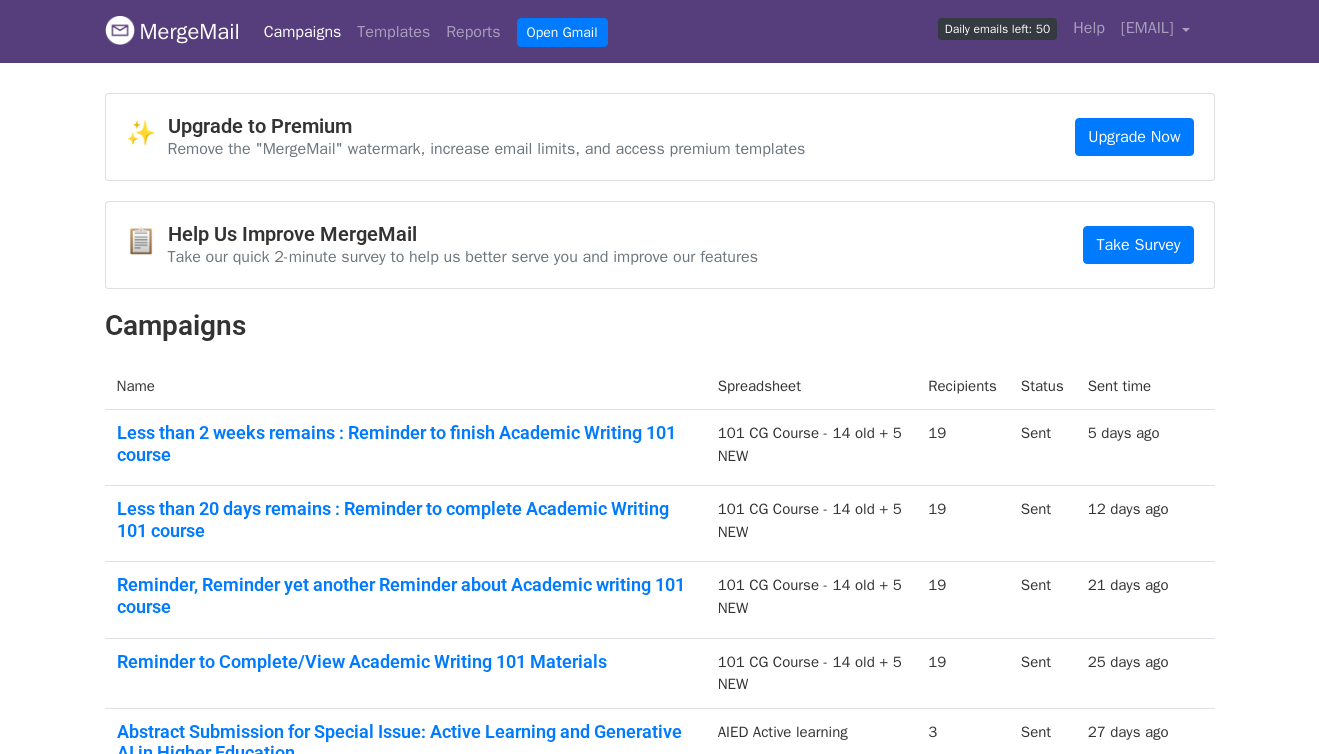 scroll, scrollTop: 0, scrollLeft: 0, axis: both 